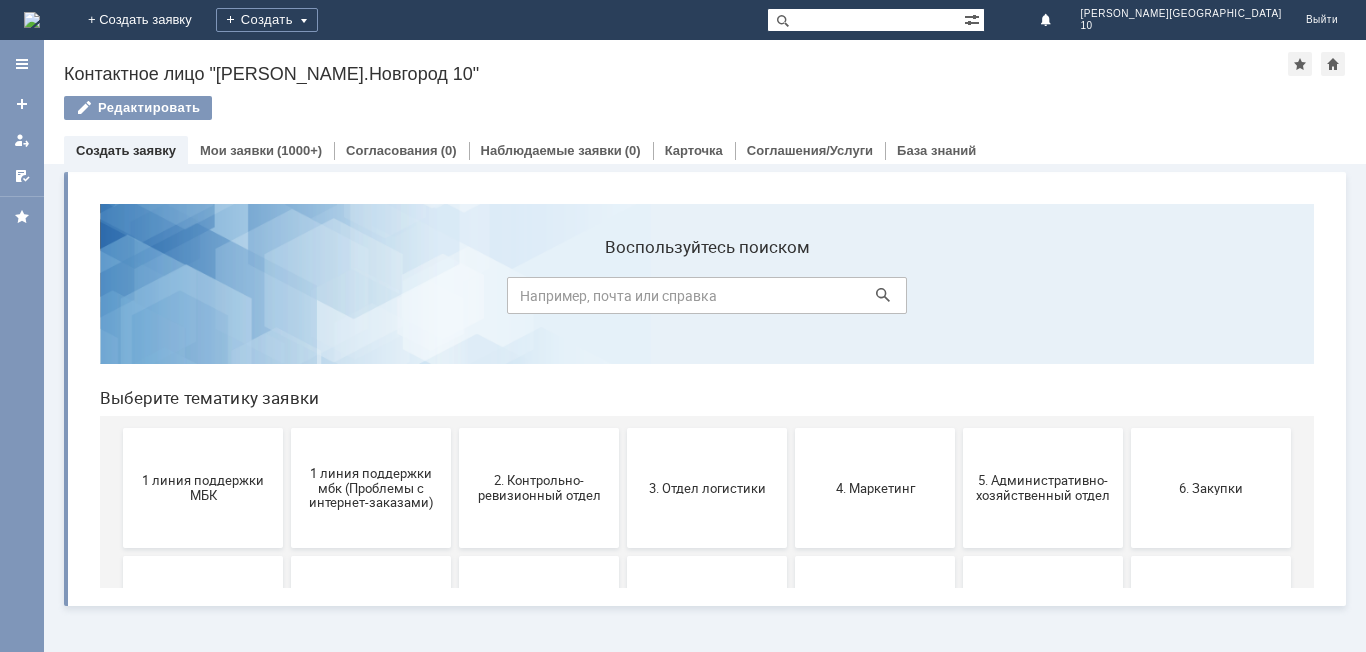 scroll, scrollTop: 0, scrollLeft: 0, axis: both 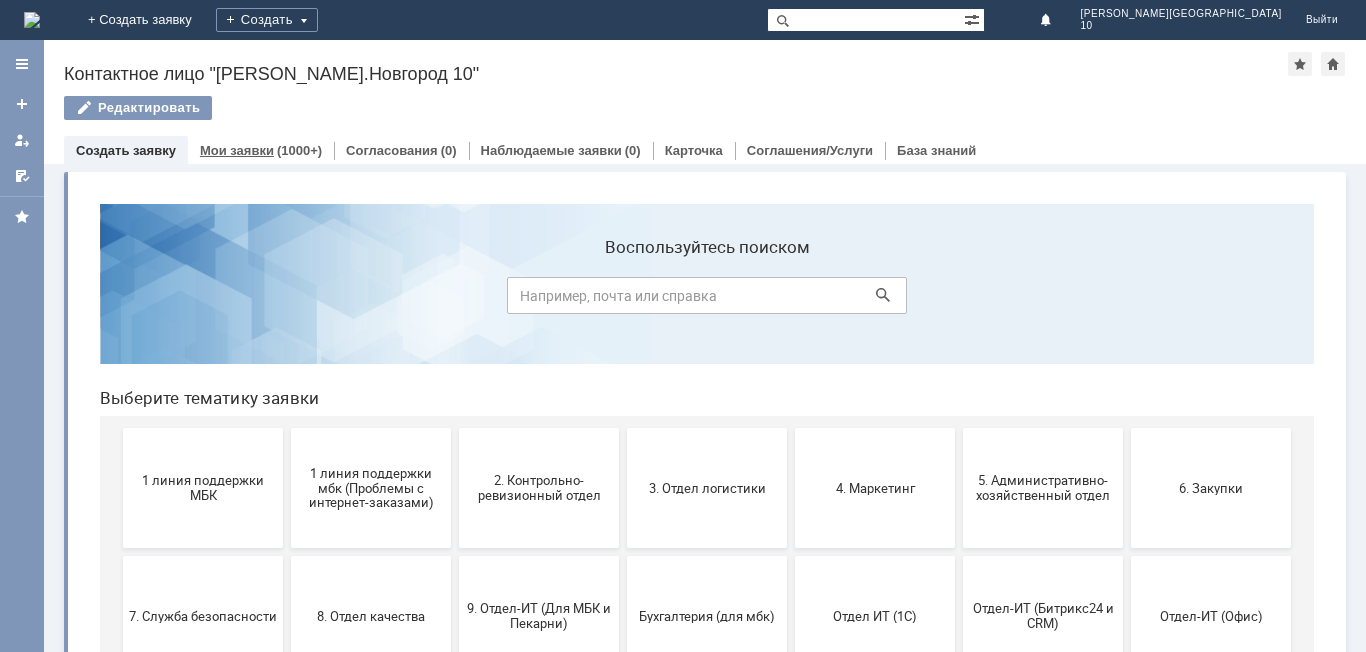 click on "Мои заявки (1000+)" at bounding box center [261, 150] 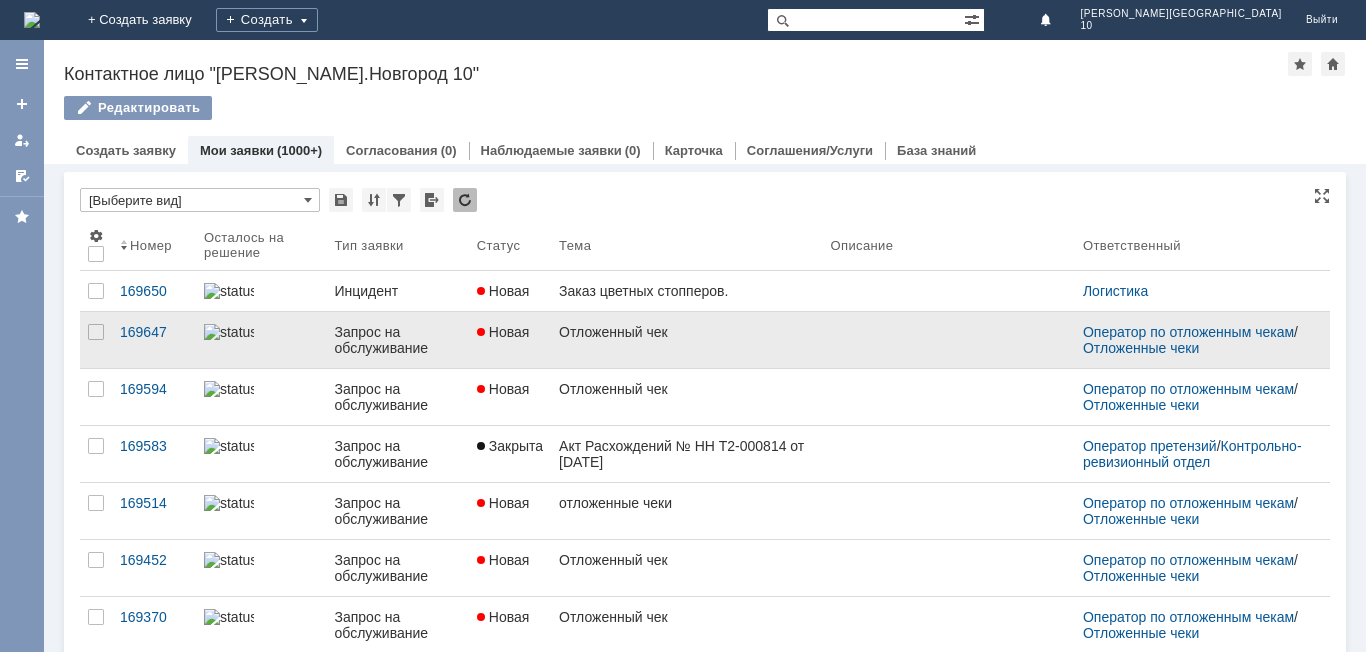 scroll, scrollTop: 0, scrollLeft: 0, axis: both 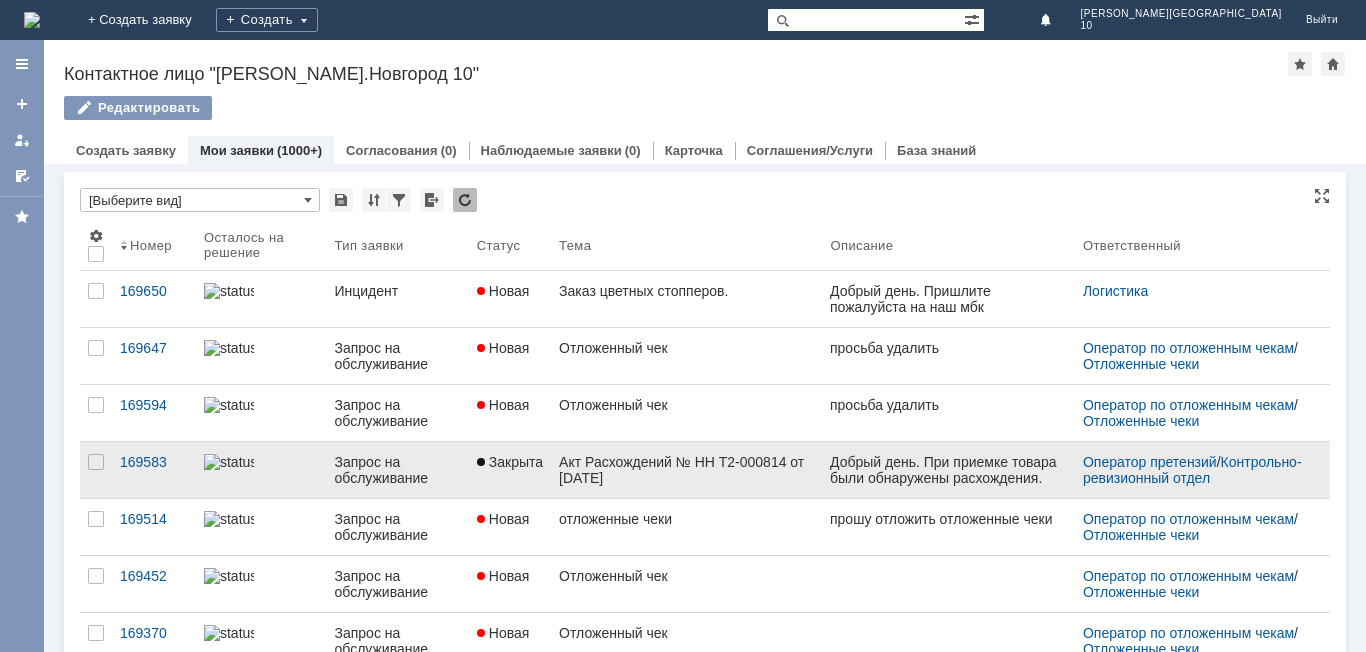 click on "Акт Расхождений № НН Т2-000814 от [DATE]" at bounding box center (686, 470) 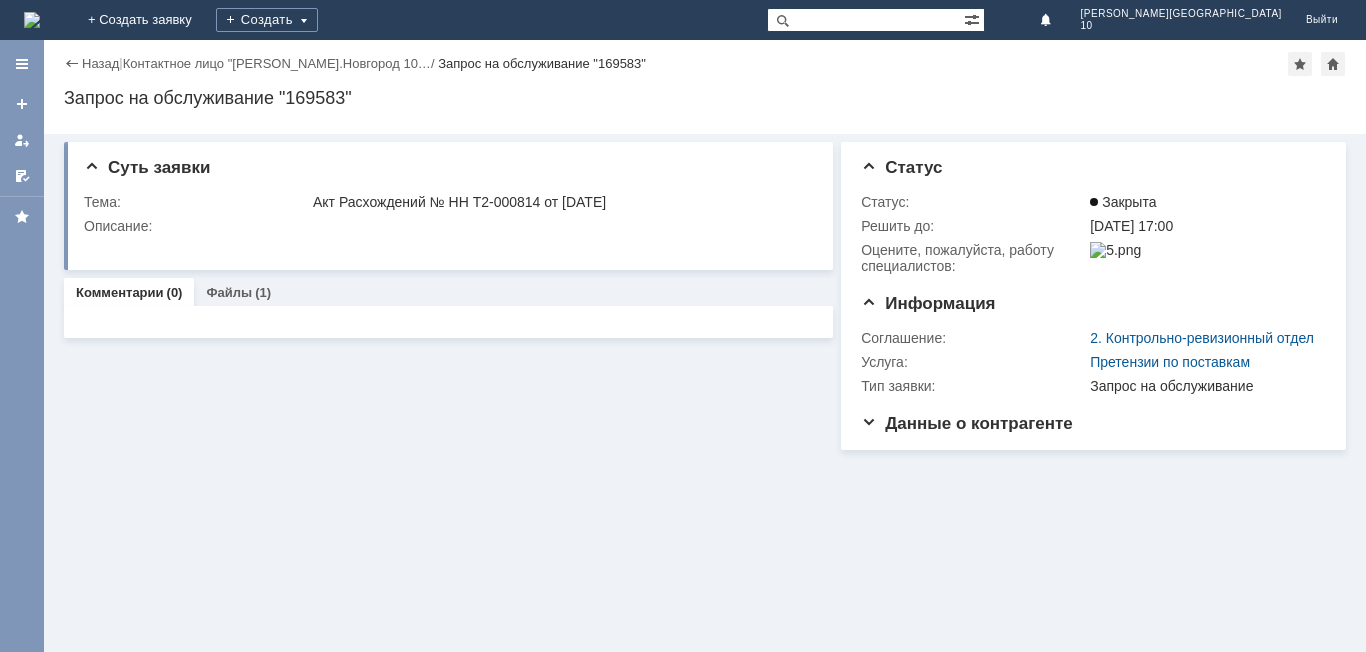 scroll, scrollTop: 0, scrollLeft: 0, axis: both 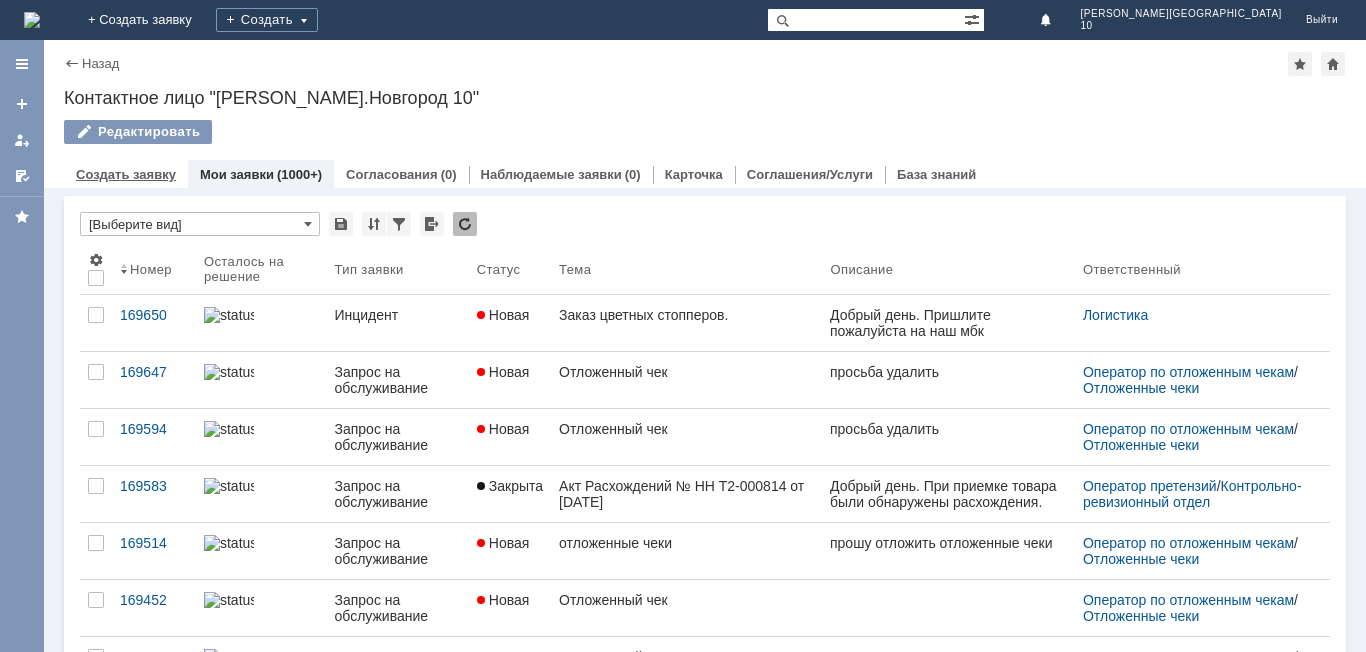 click on "Создать заявку" at bounding box center [126, 174] 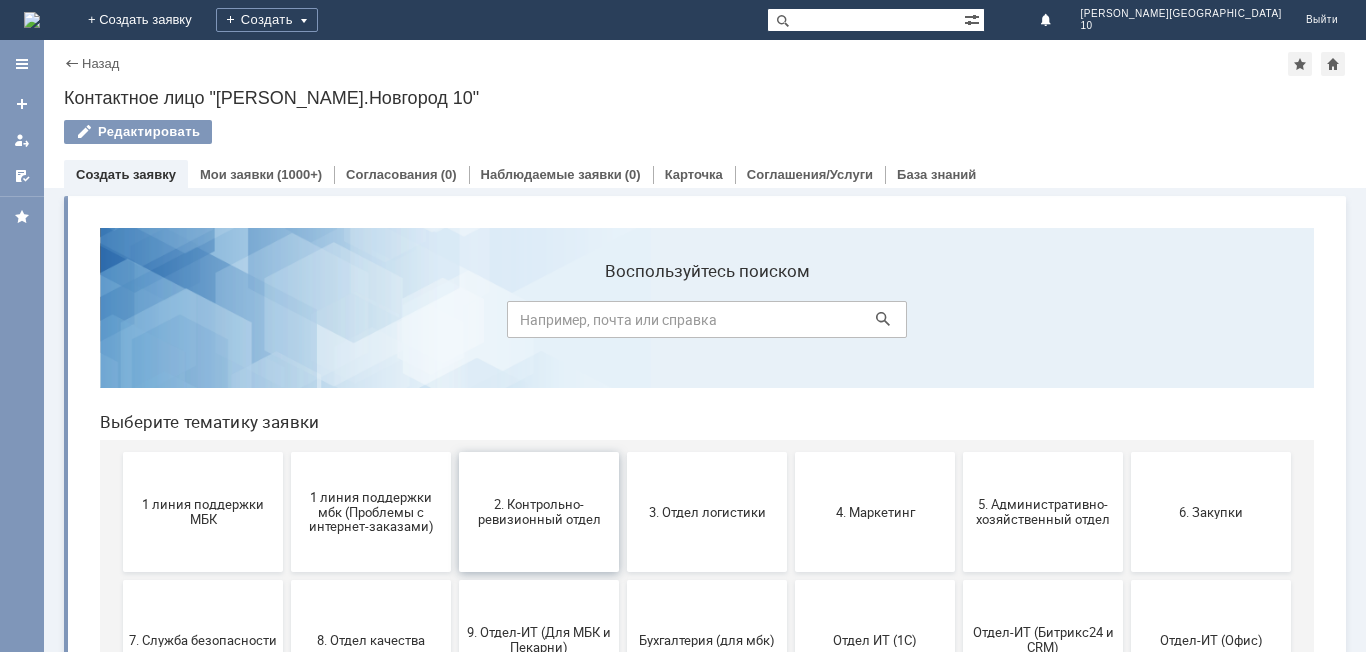 click on "2. Контрольно-ревизионный отдел" at bounding box center (539, 512) 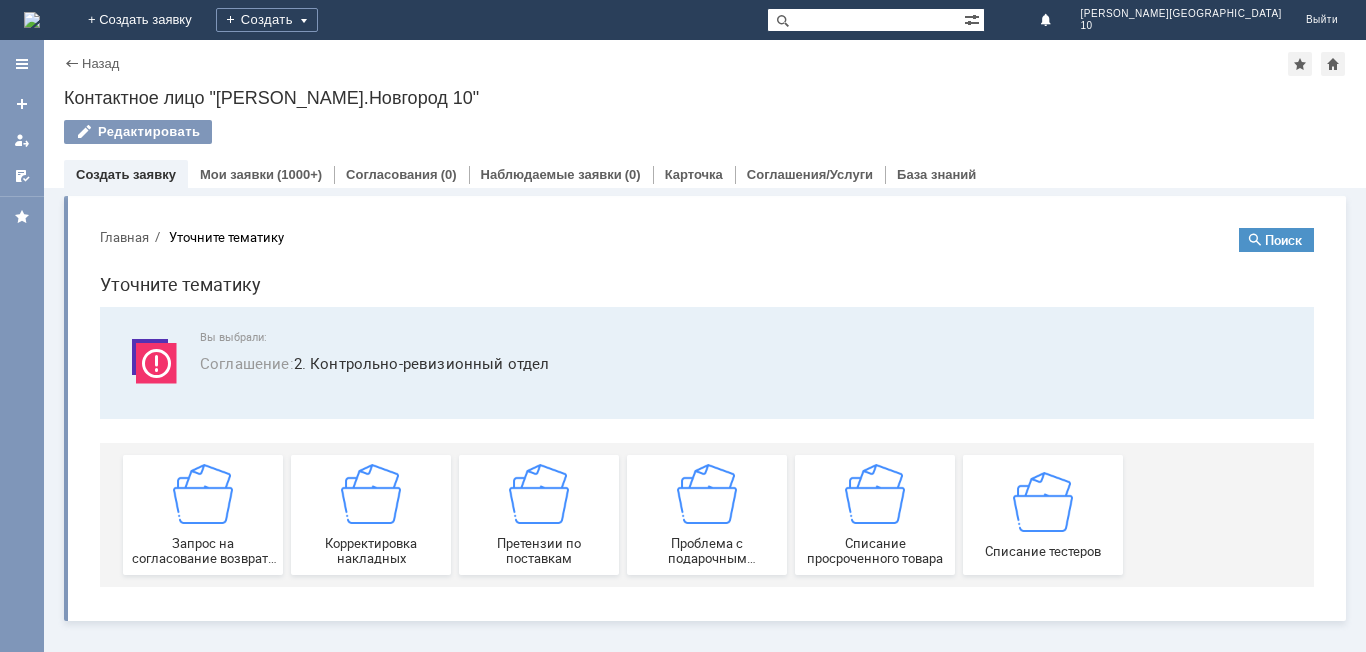 click on "Претензии по поставкам" at bounding box center [539, 515] 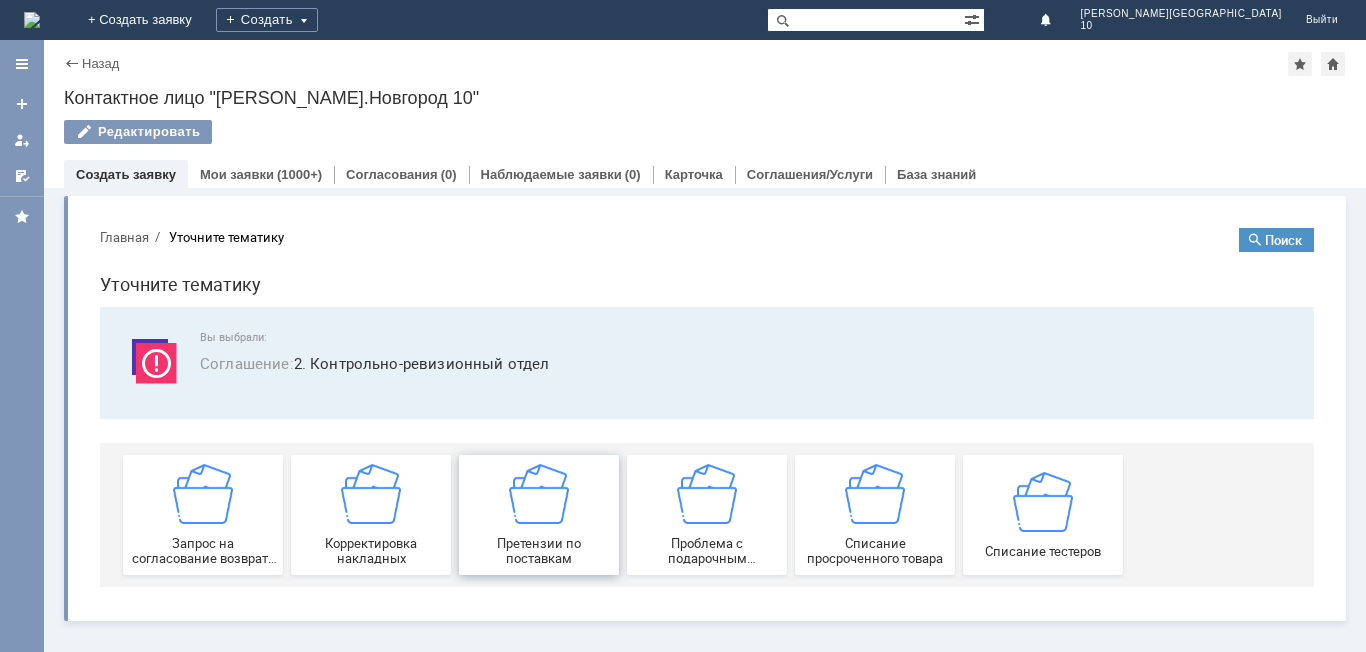 click on "Претензии по поставкам" at bounding box center (539, 515) 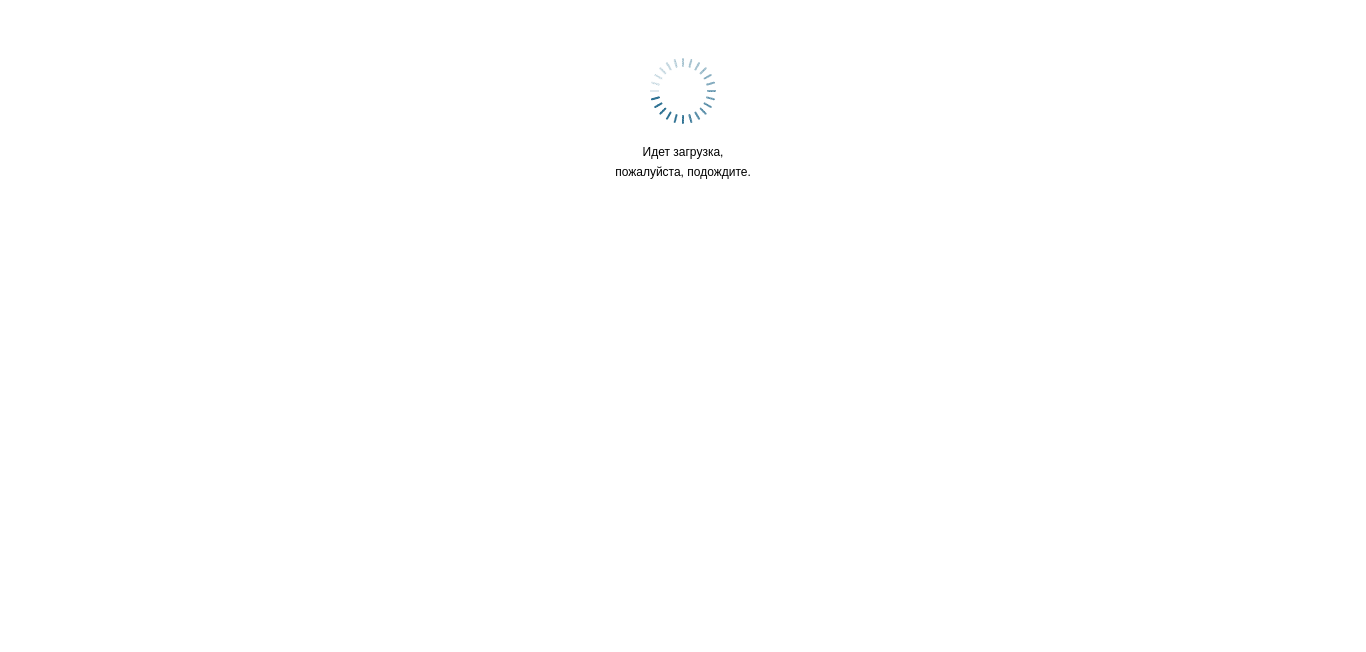 scroll, scrollTop: 0, scrollLeft: 0, axis: both 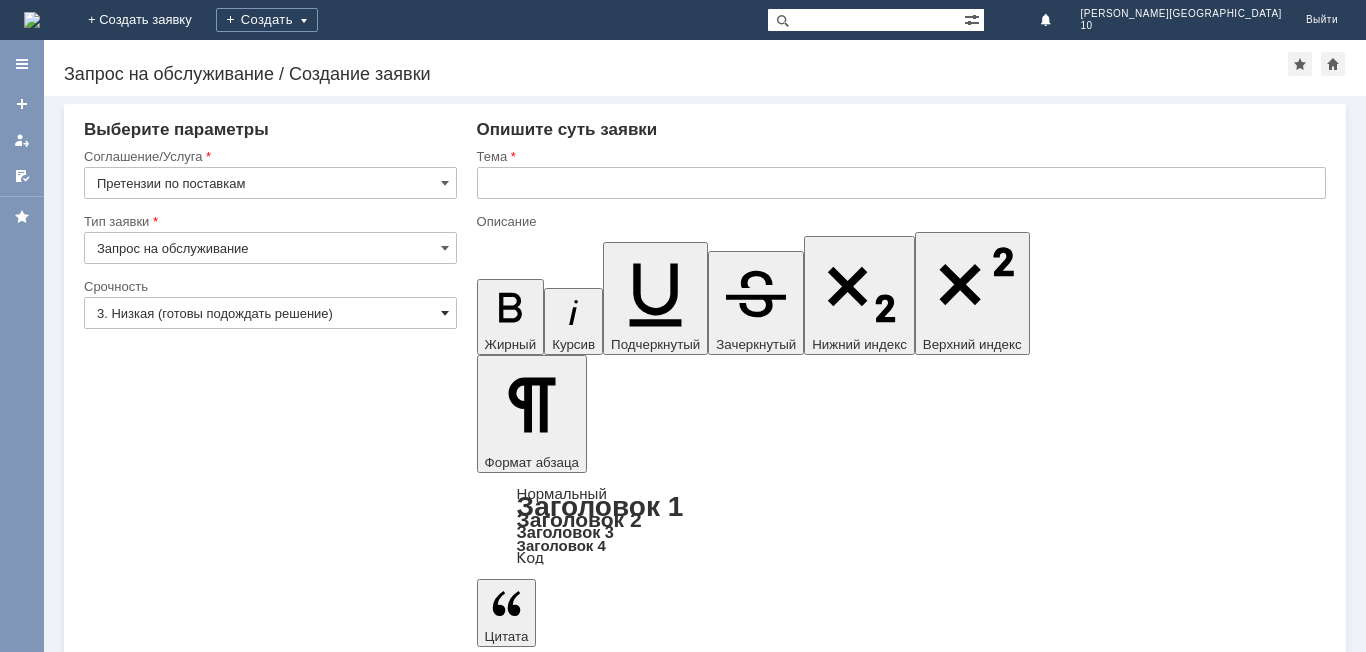 click at bounding box center [445, 313] 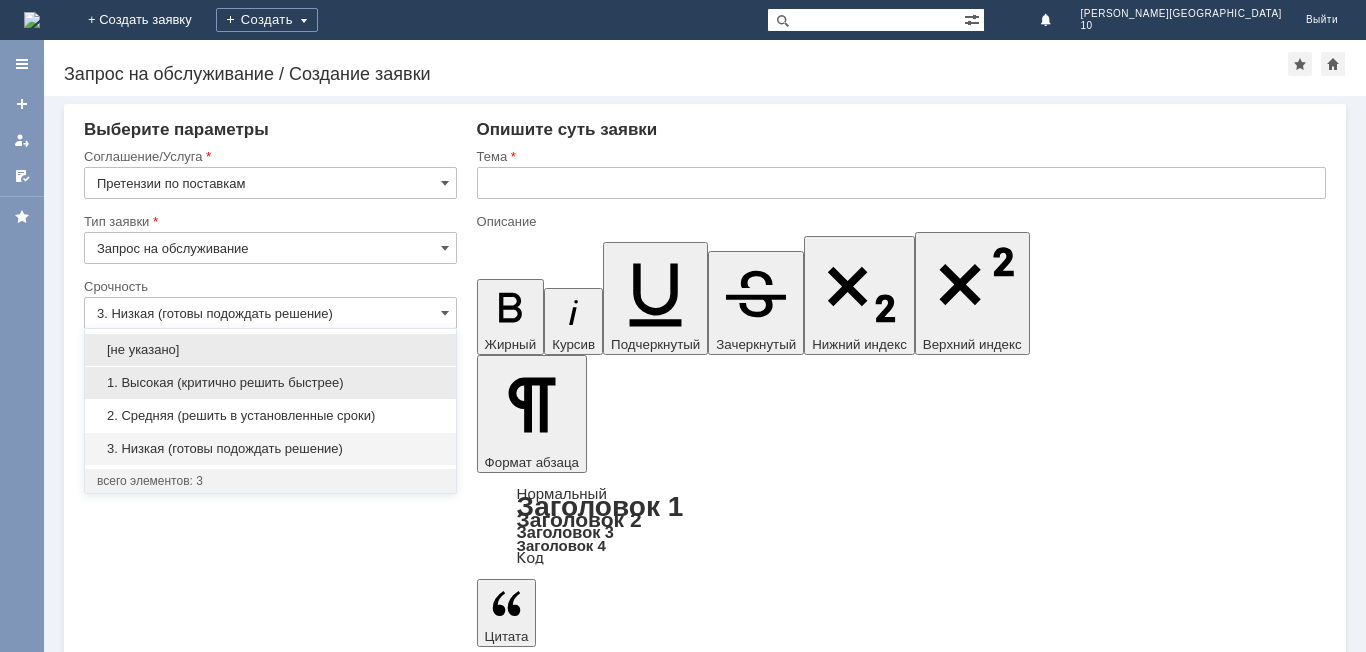 click on "1. Высокая (критично решить быстрее)" at bounding box center [270, 383] 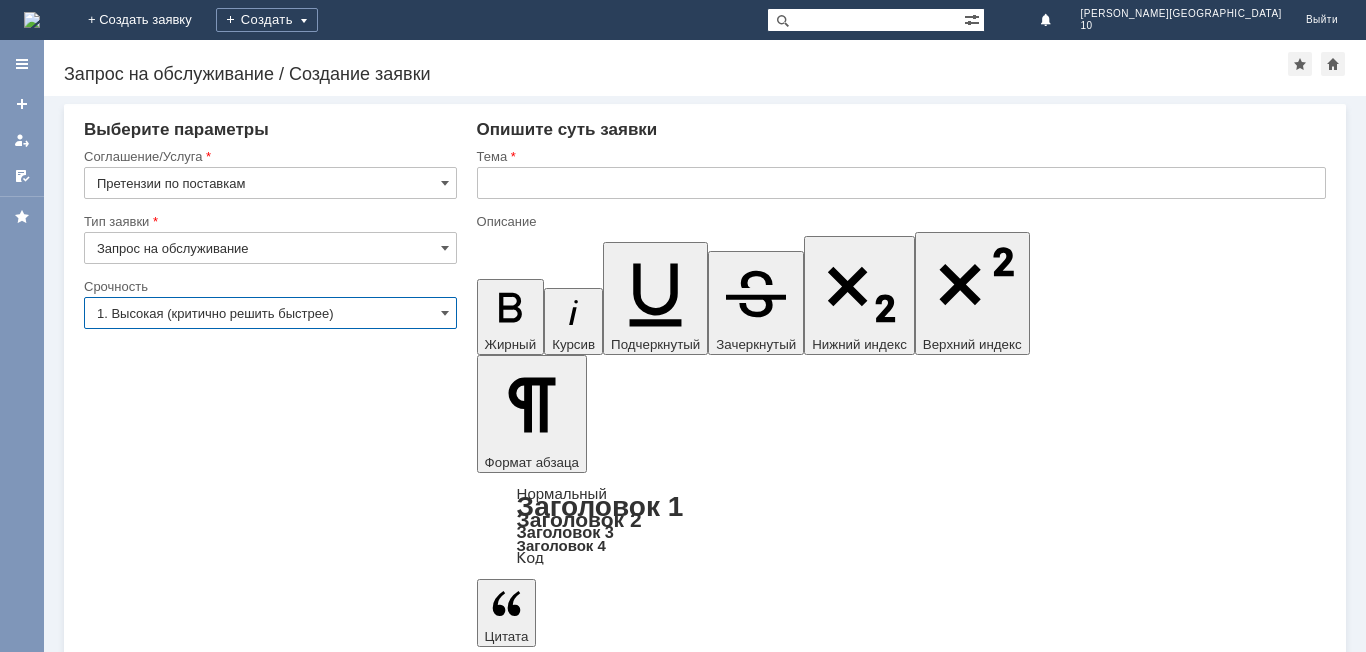type on "1. Высокая (критично решить быстрее)" 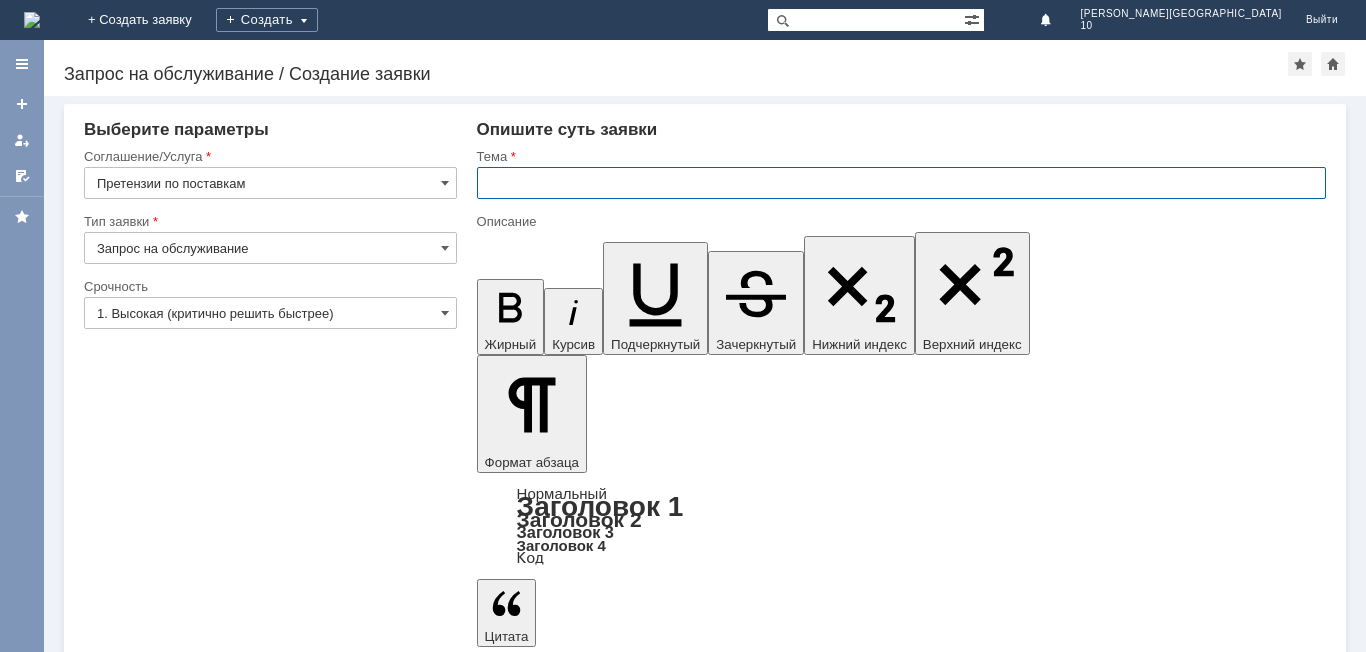 click at bounding box center [901, 183] 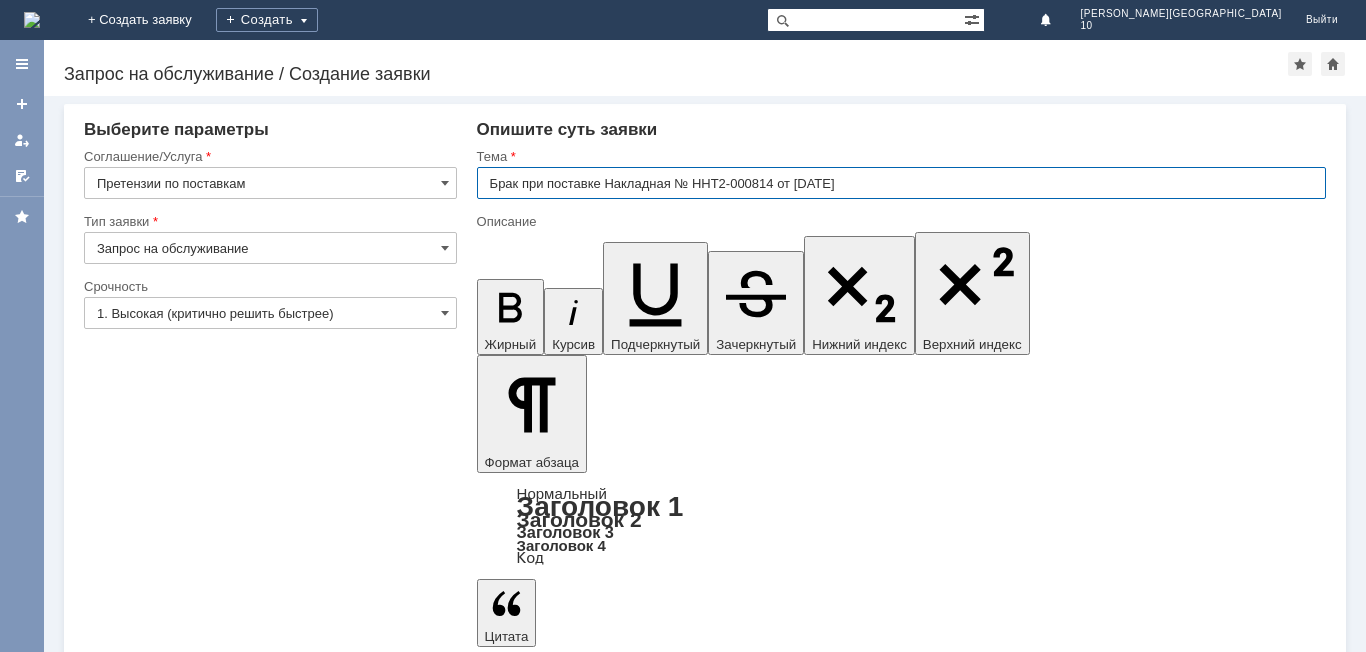 type on "Брак при поставке Накладная № ННТ2-000814 от [DATE]" 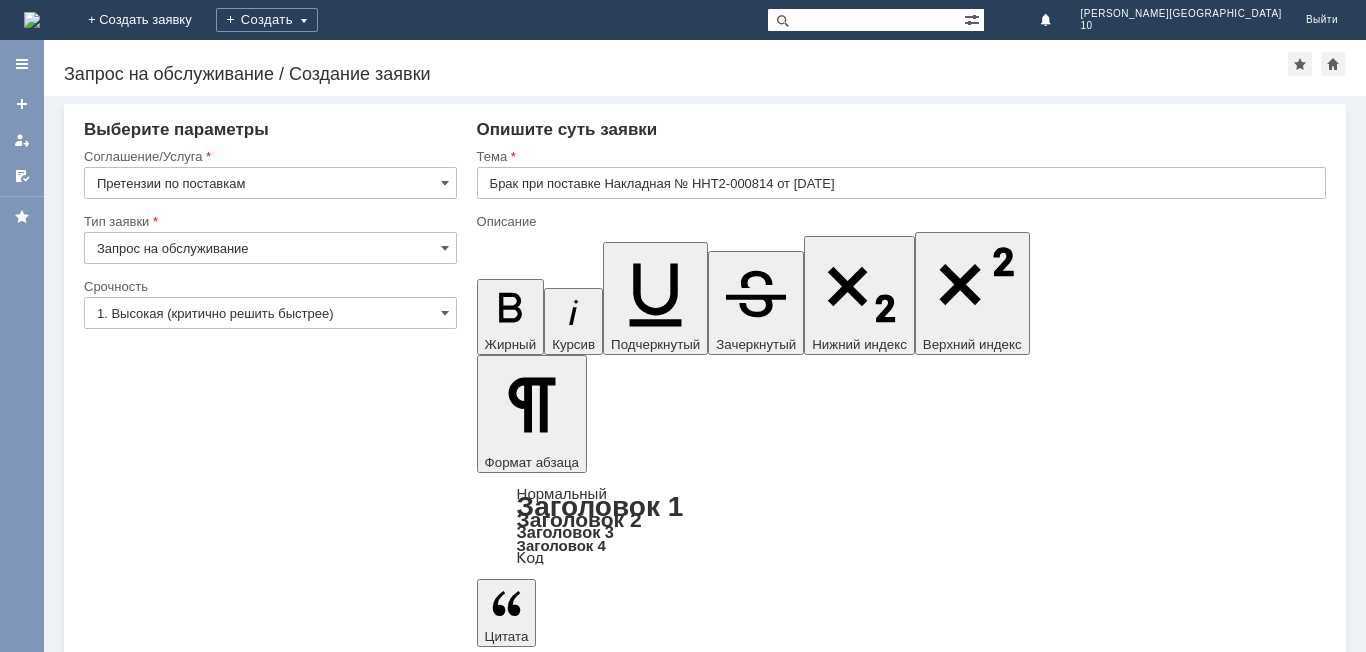 click at bounding box center [639, 5524] 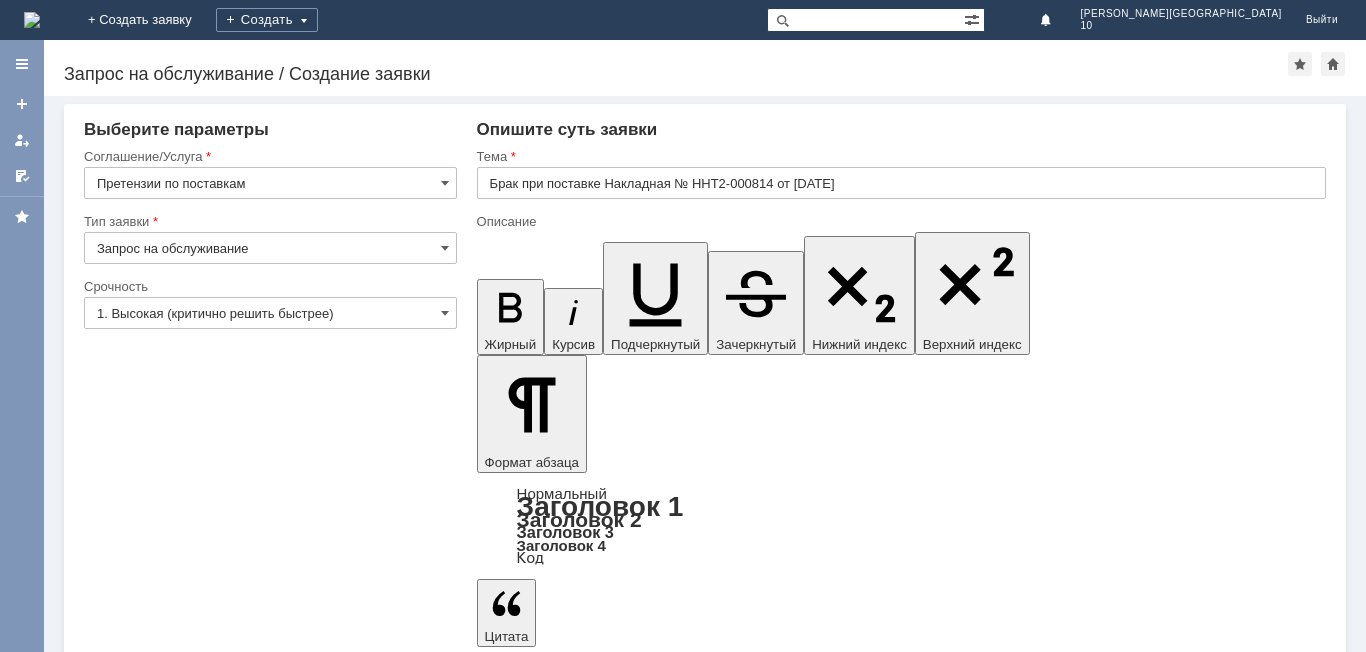 scroll, scrollTop: 1464, scrollLeft: 13, axis: both 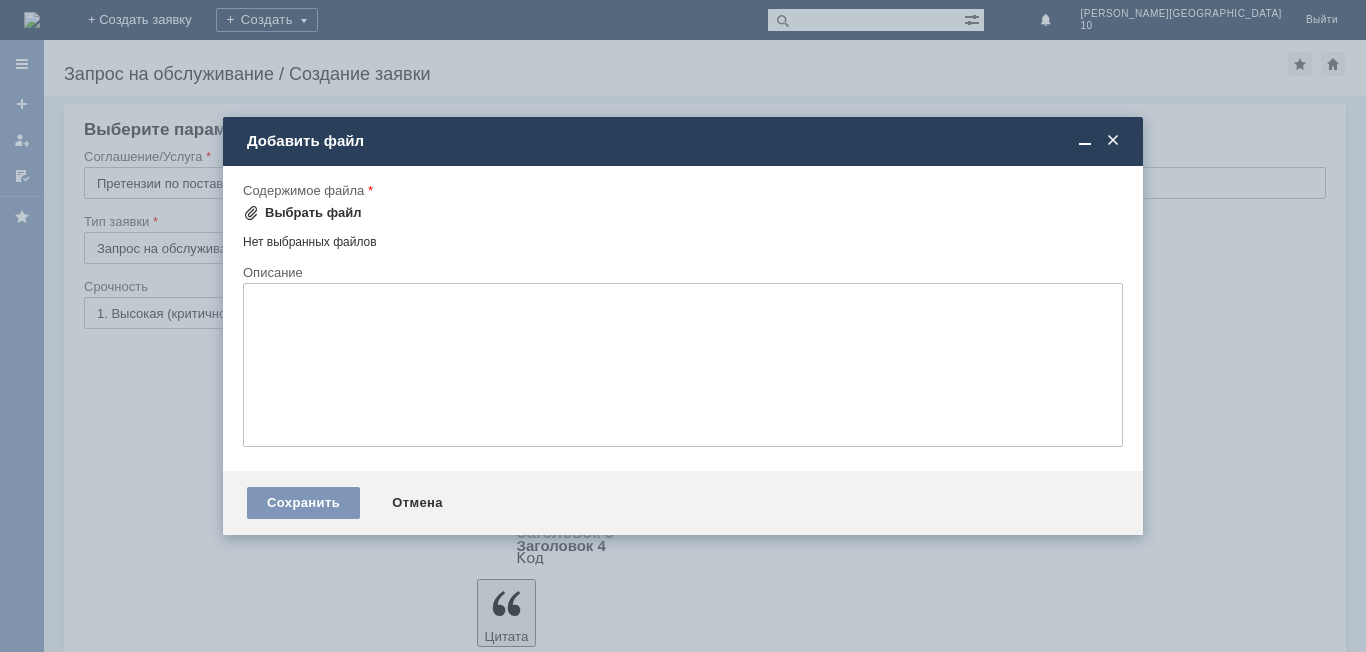 click on "Выбрать файл" at bounding box center (313, 213) 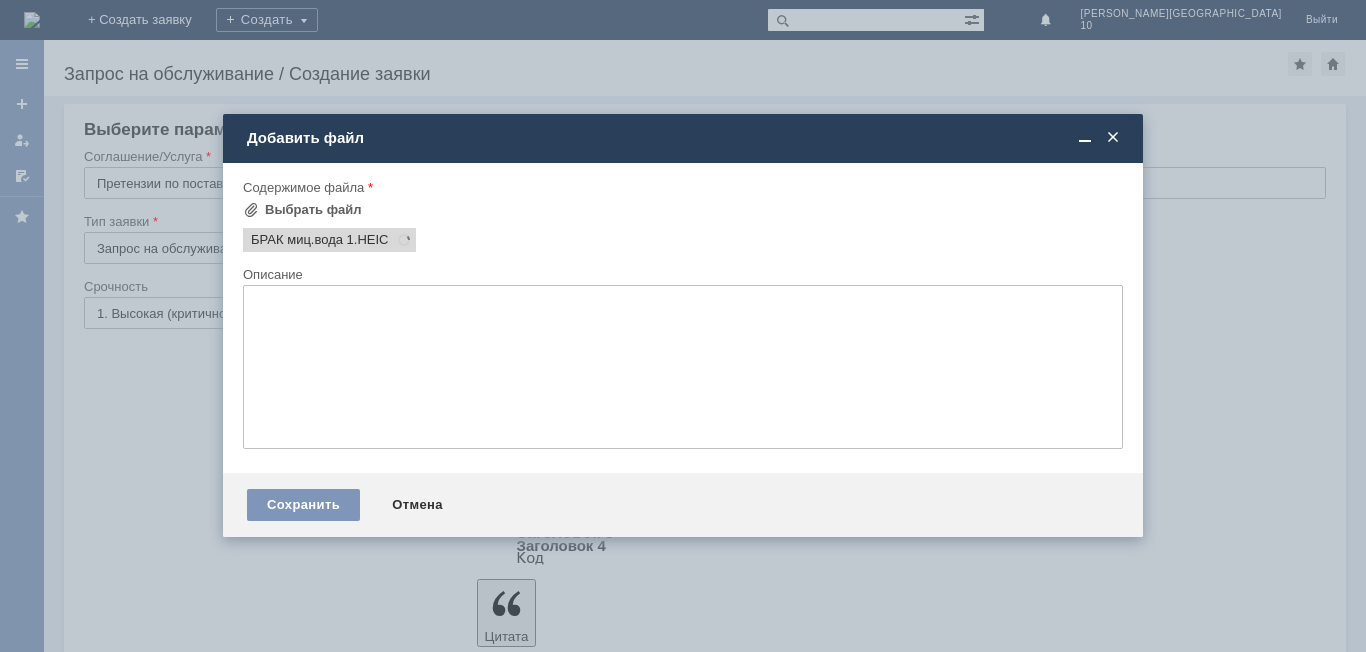 scroll, scrollTop: 0, scrollLeft: 0, axis: both 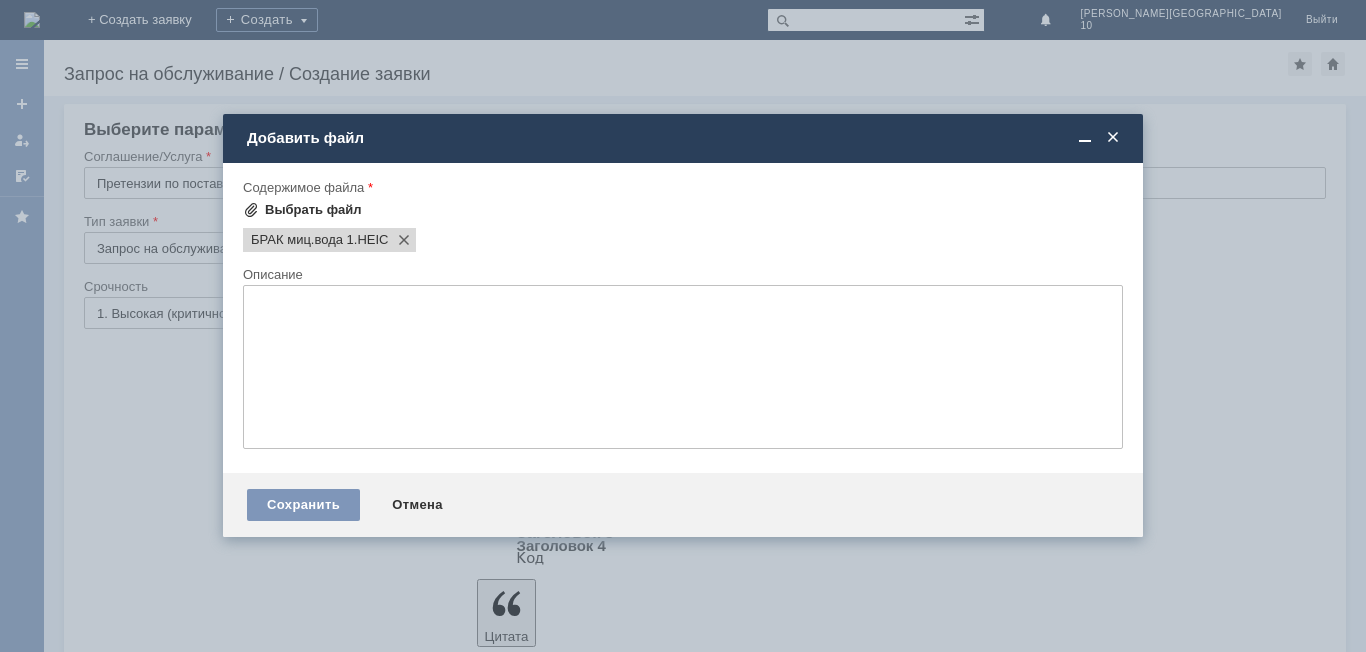 click on "Выбрать файл" at bounding box center [313, 210] 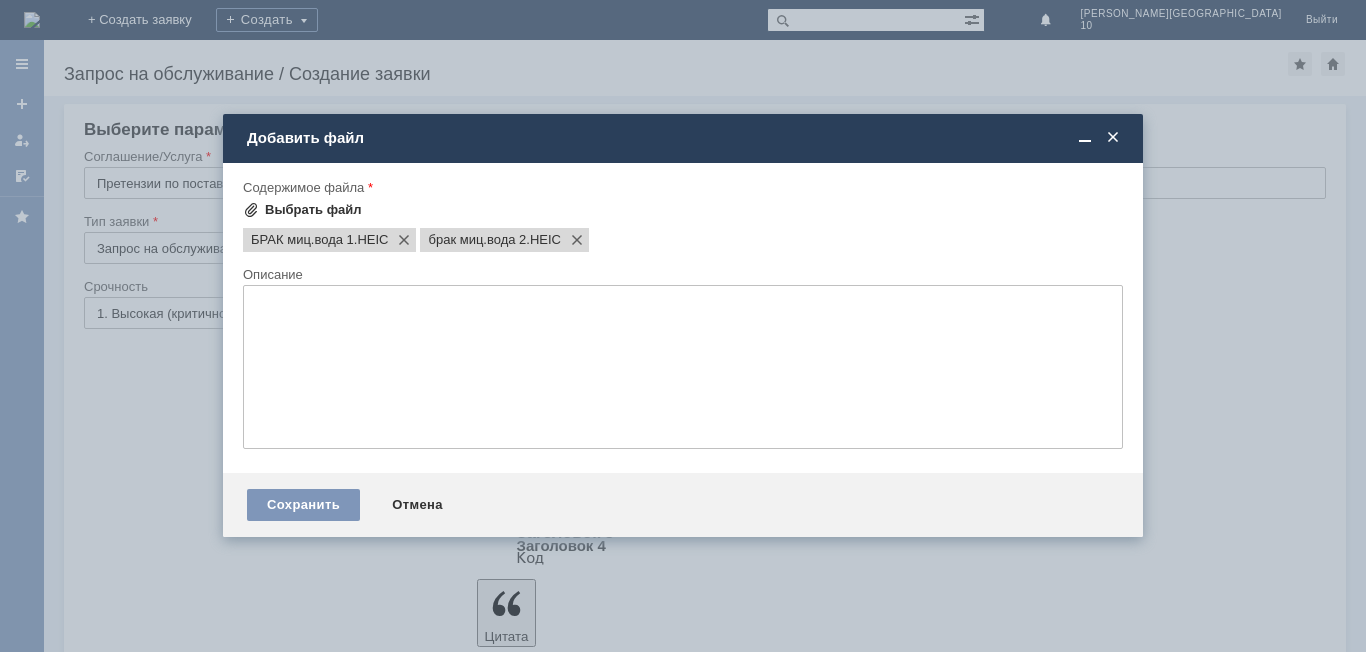 scroll, scrollTop: 0, scrollLeft: 0, axis: both 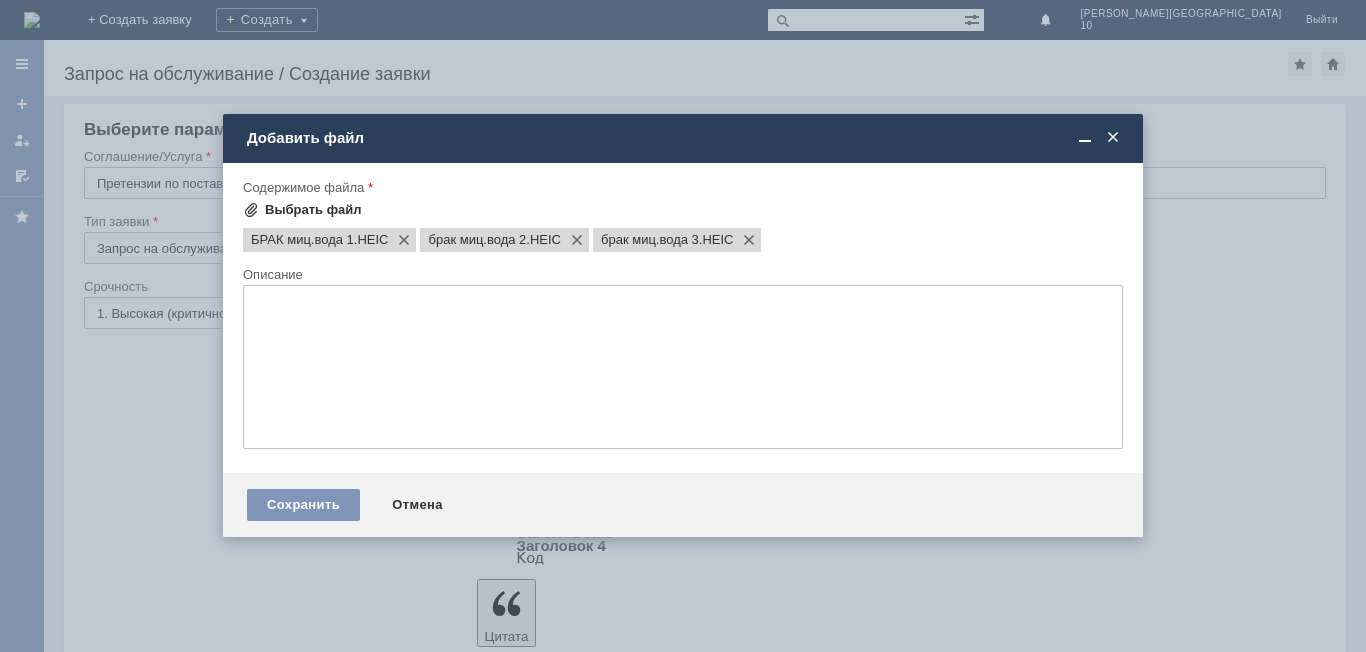 click on "Выбрать файл" at bounding box center (313, 210) 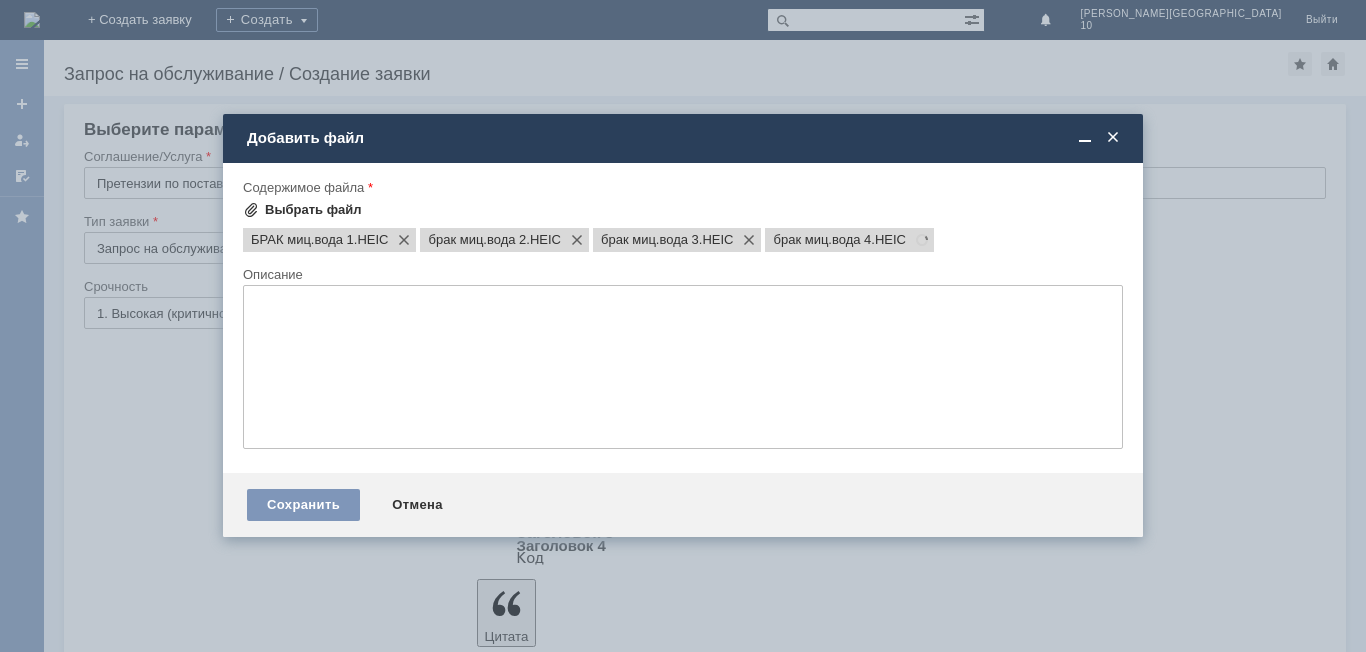scroll, scrollTop: 0, scrollLeft: 0, axis: both 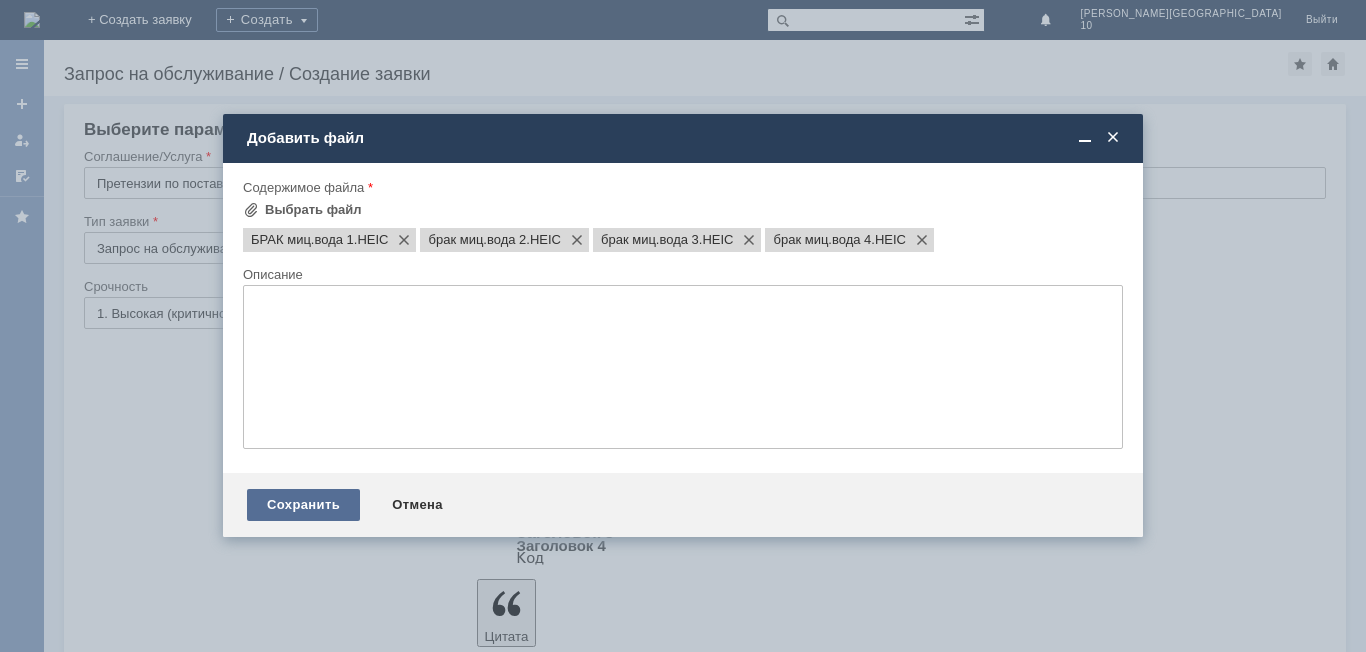 click on "Сохранить" at bounding box center (303, 505) 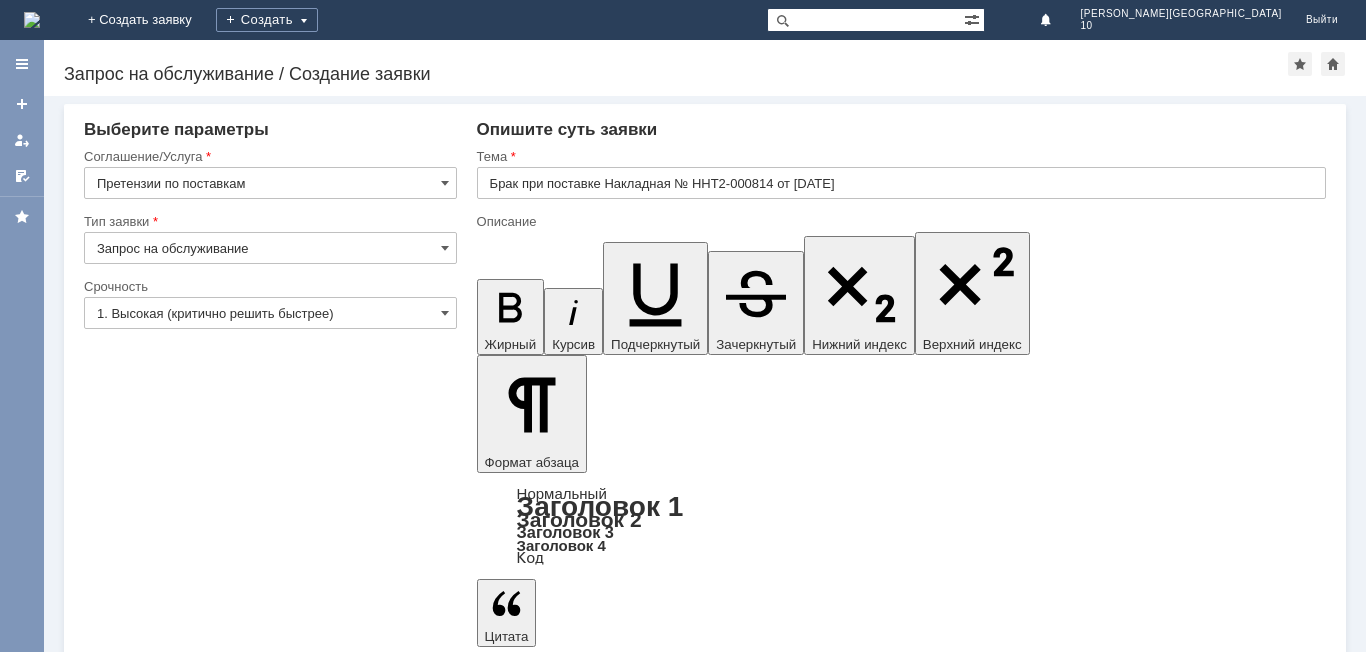 click on "Сохранить" at bounding box center [144, 5825] 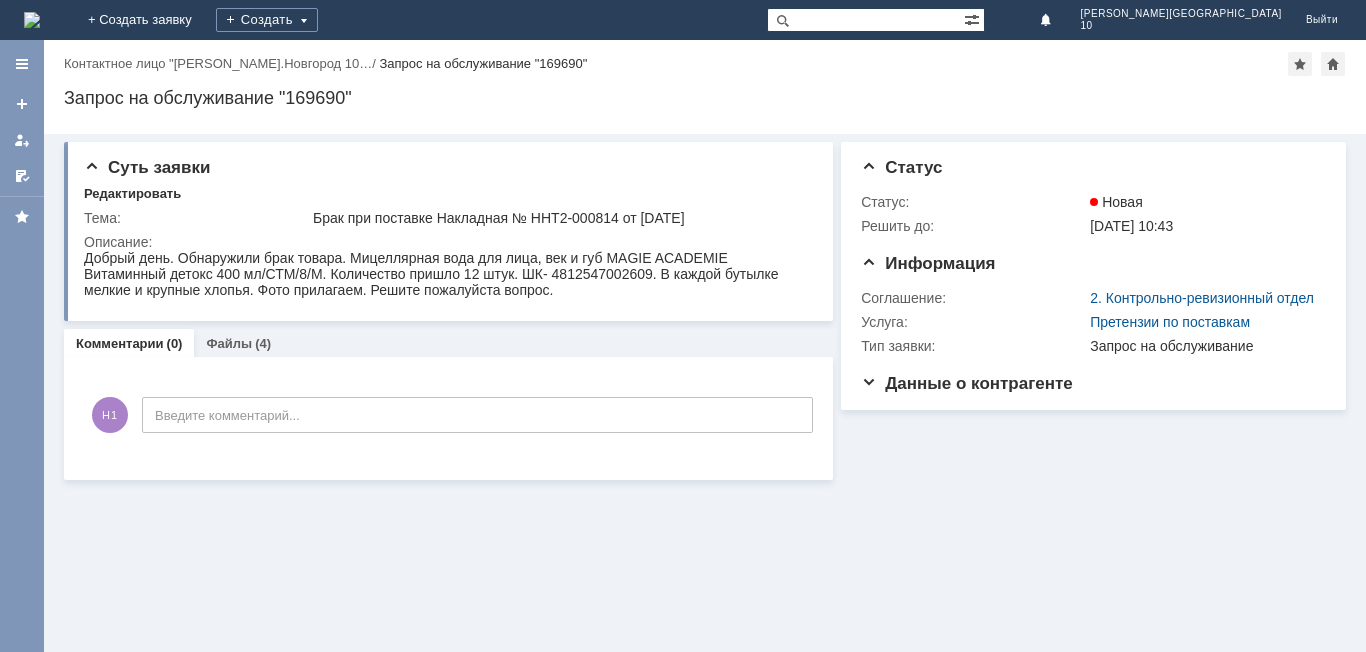 scroll, scrollTop: 0, scrollLeft: 0, axis: both 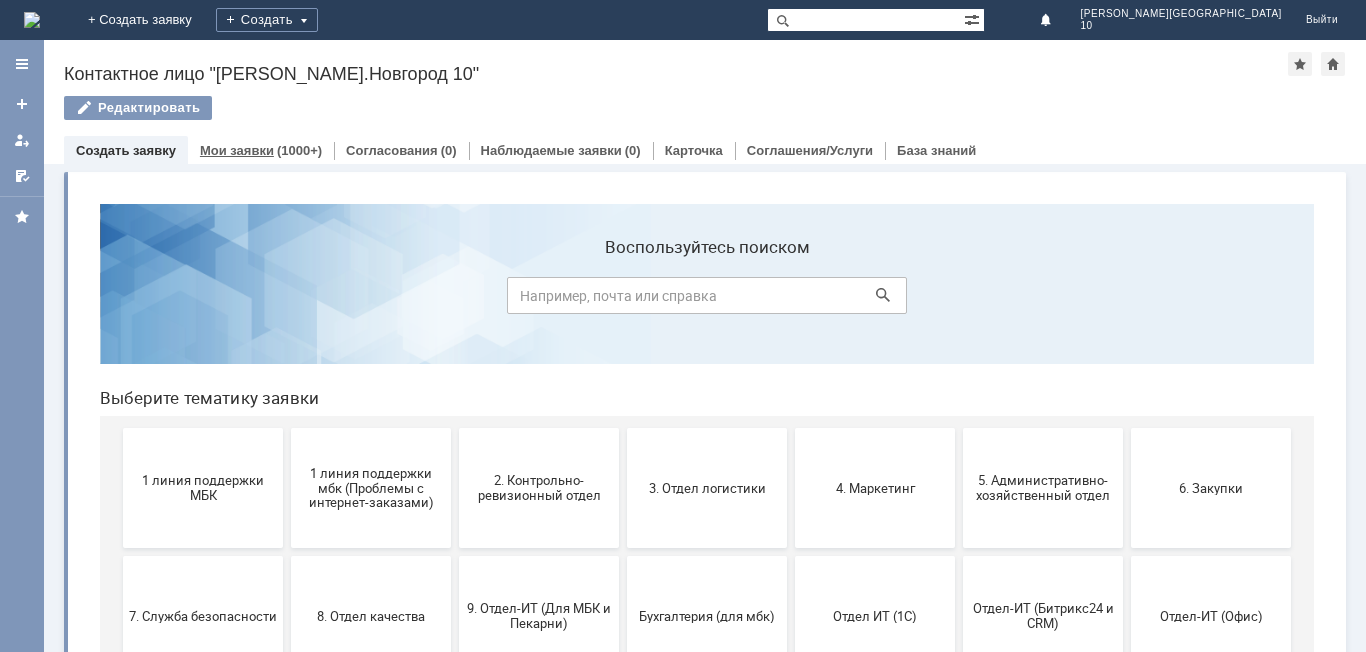 click on "Мои заявки" at bounding box center [237, 150] 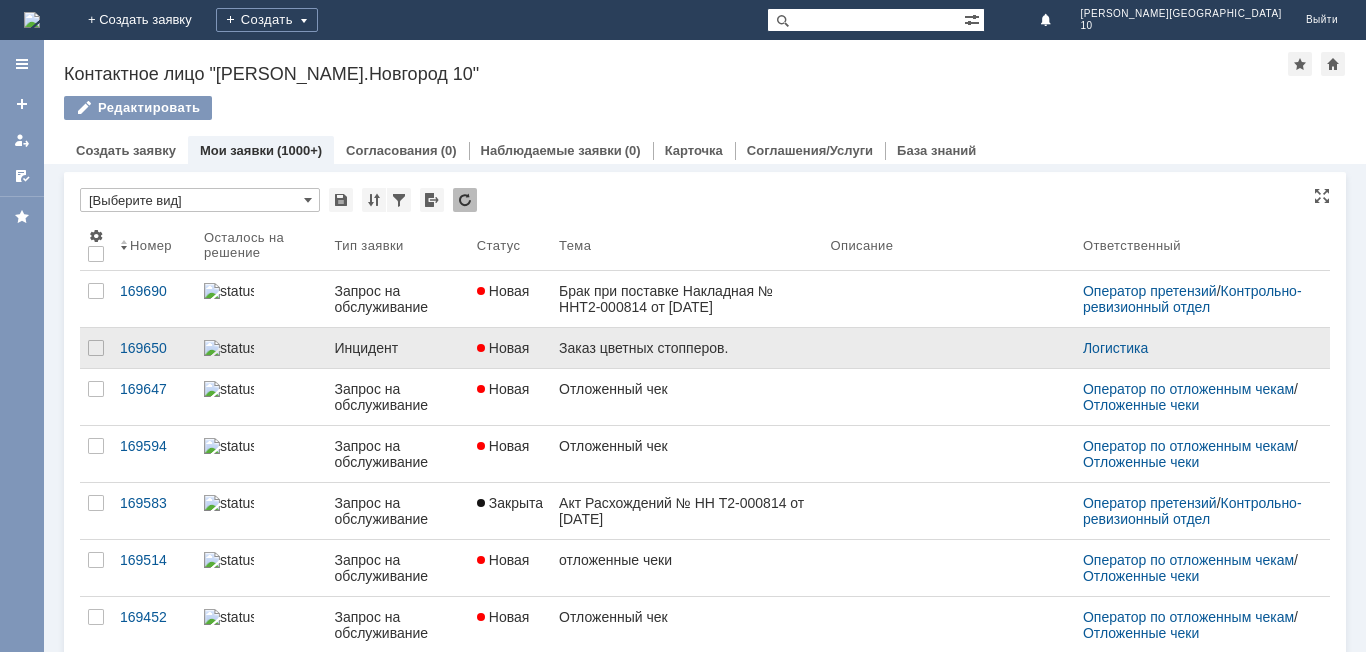 scroll, scrollTop: 0, scrollLeft: 0, axis: both 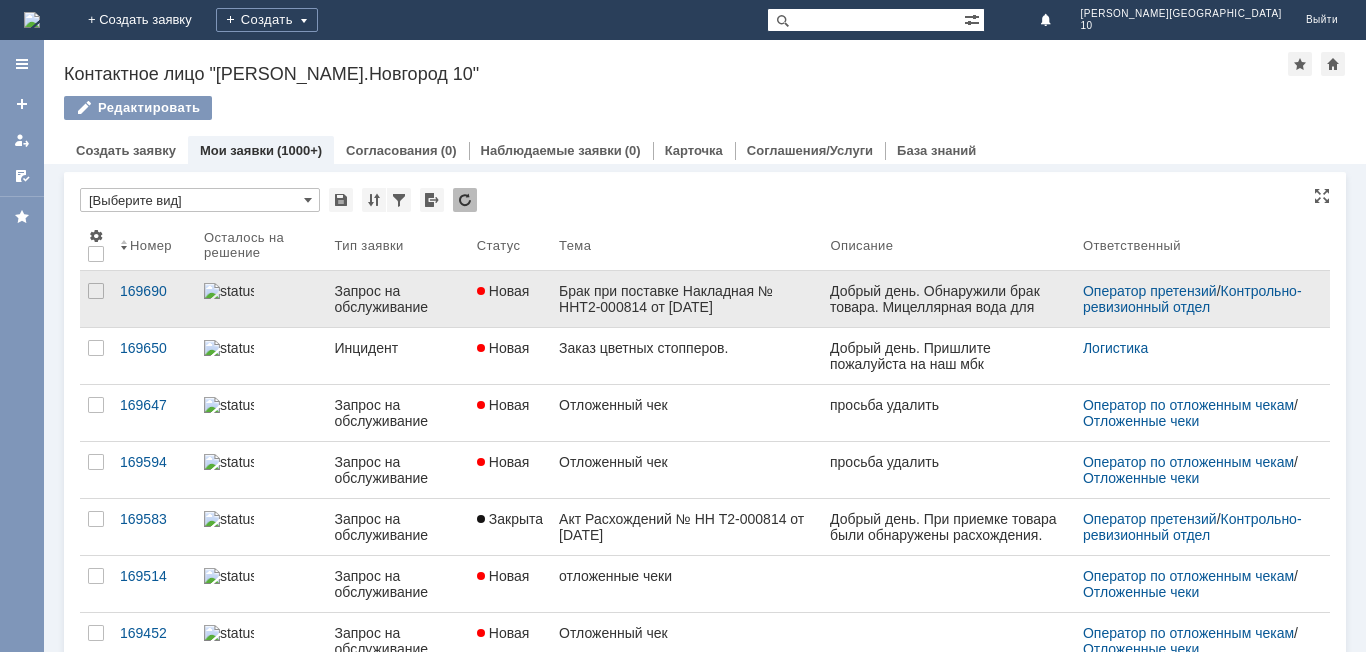 click on "Брак при поставке Накладная № ННТ2-000814 от [DATE]" at bounding box center (686, 299) 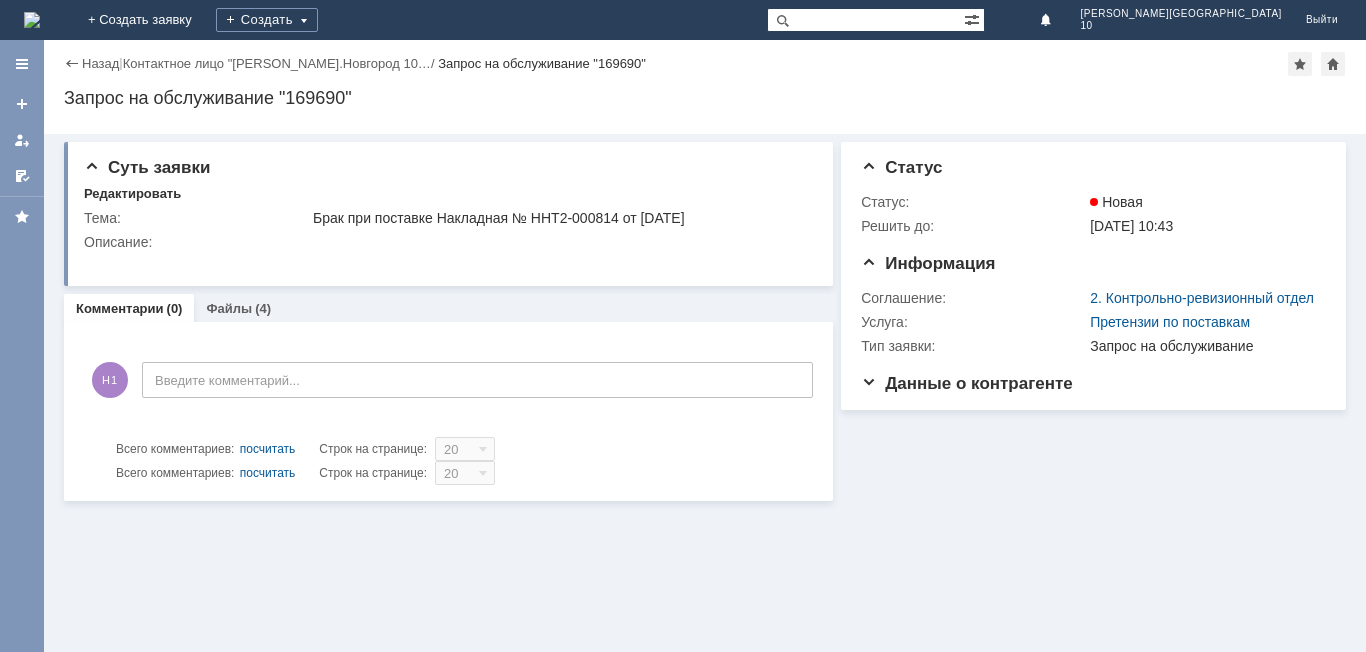 scroll, scrollTop: 0, scrollLeft: 0, axis: both 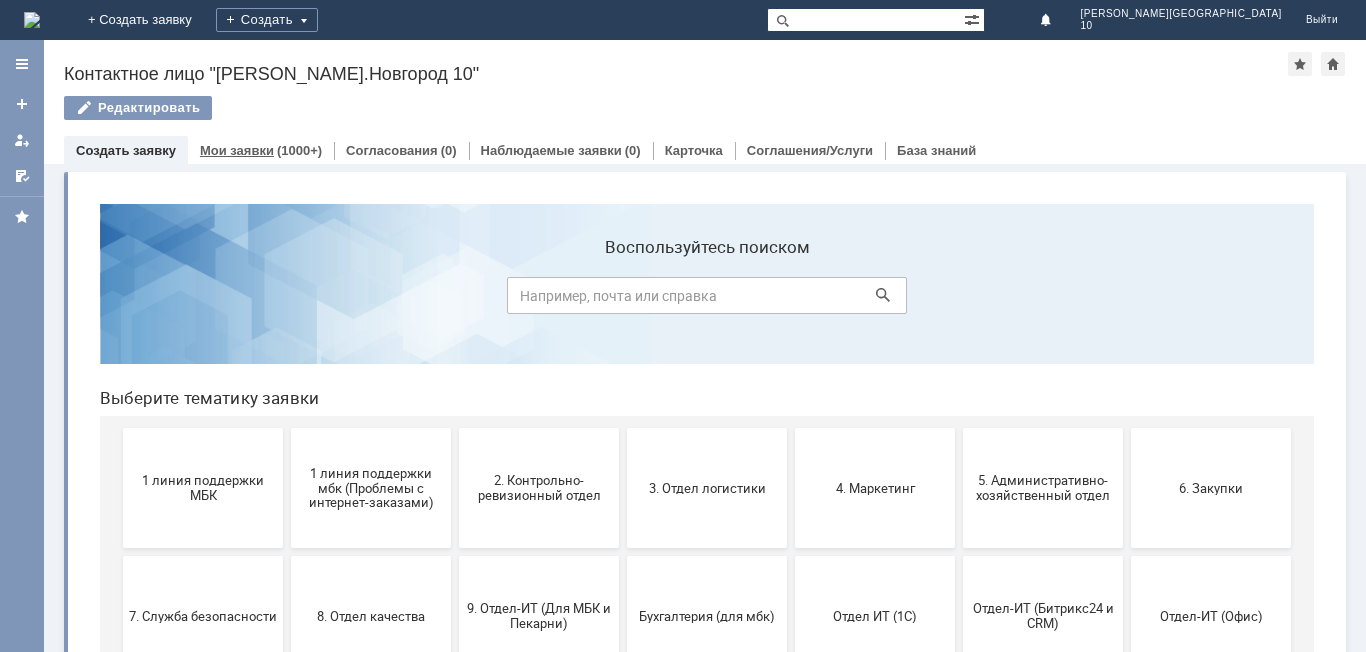 click on "Мои заявки" at bounding box center [237, 150] 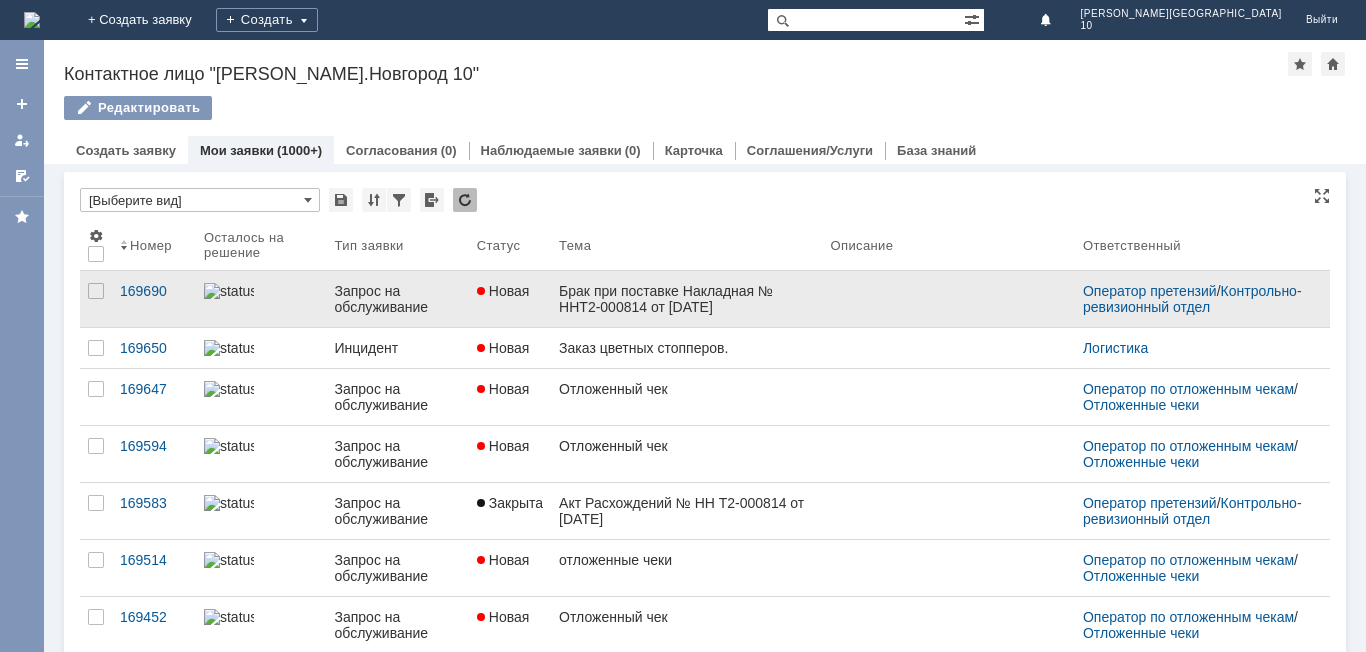 scroll, scrollTop: 0, scrollLeft: 0, axis: both 